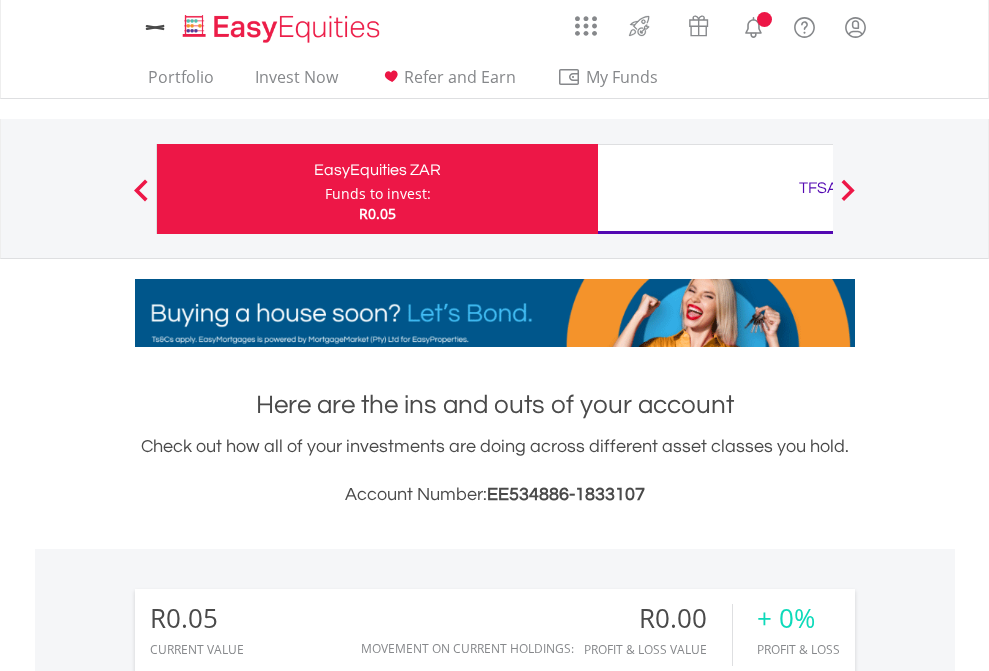 scroll, scrollTop: 0, scrollLeft: 0, axis: both 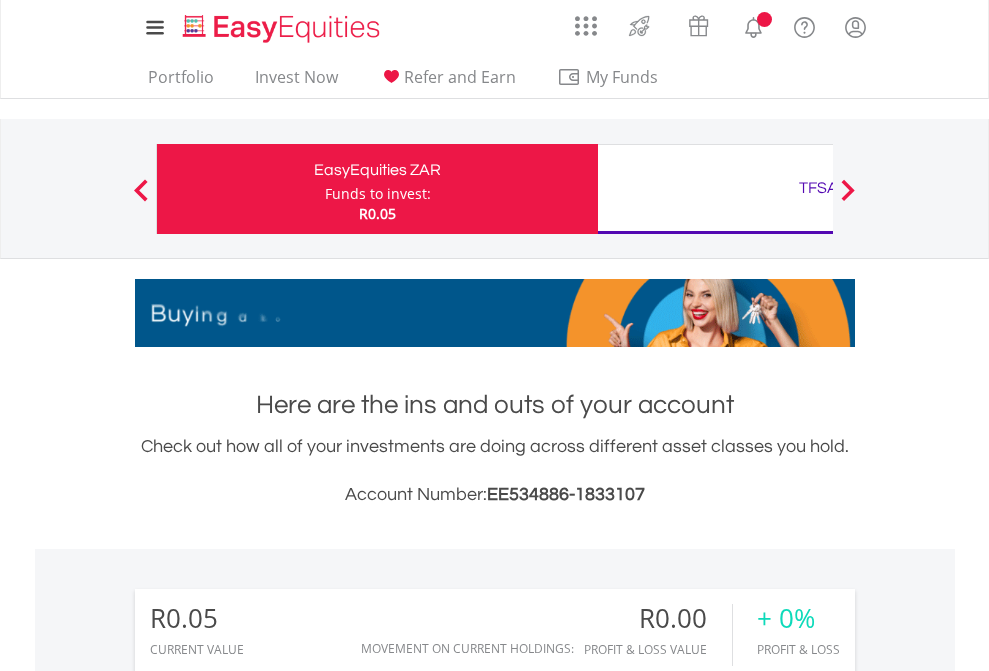 click on "Funds to invest:" at bounding box center (378, 194) 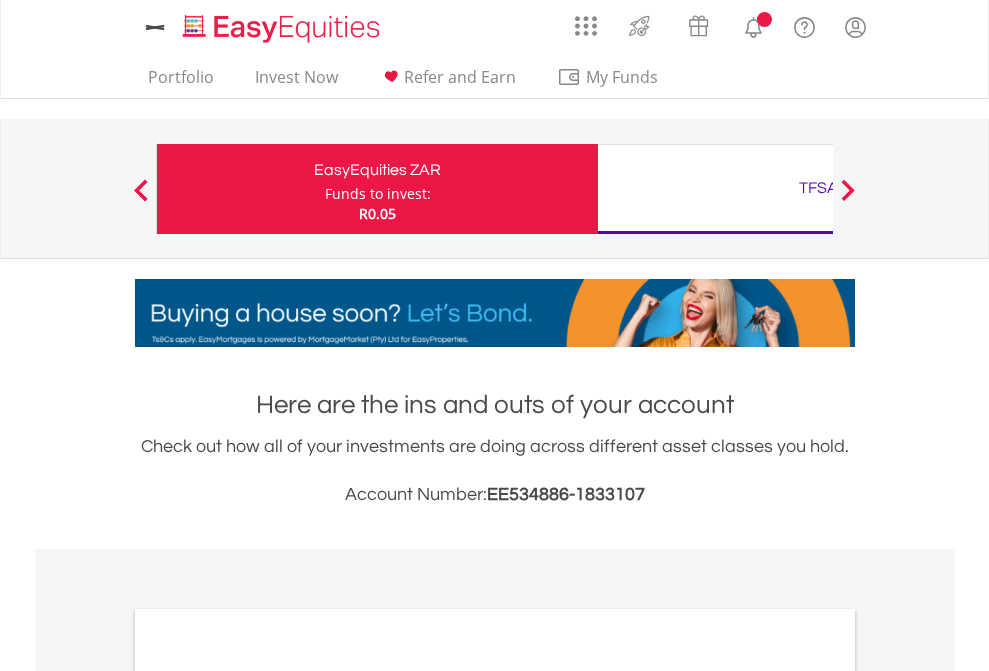 scroll, scrollTop: 0, scrollLeft: 0, axis: both 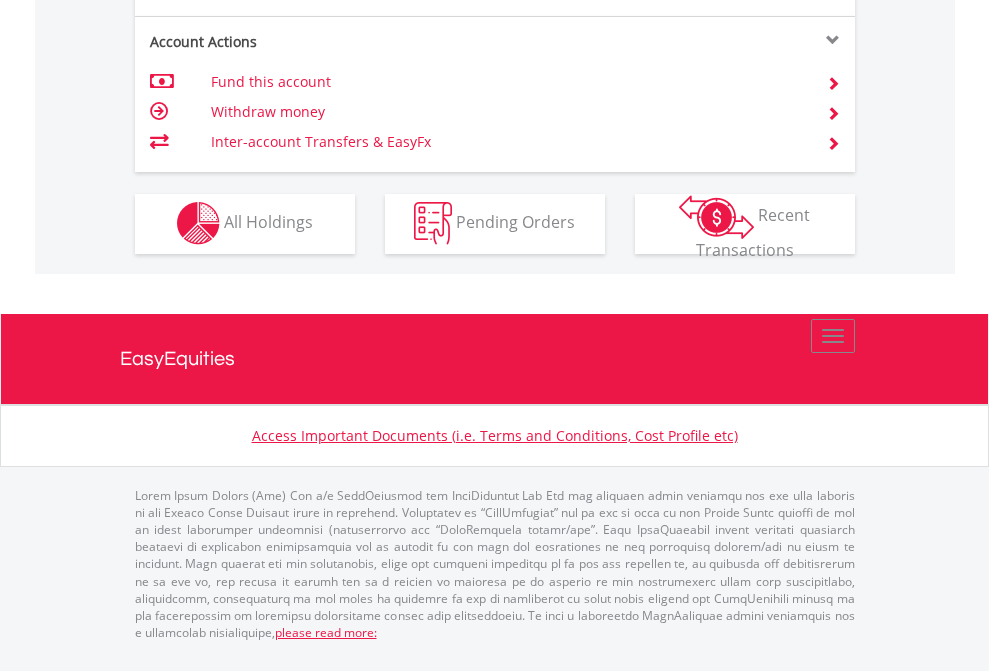 click on "Investment types" at bounding box center [706, -353] 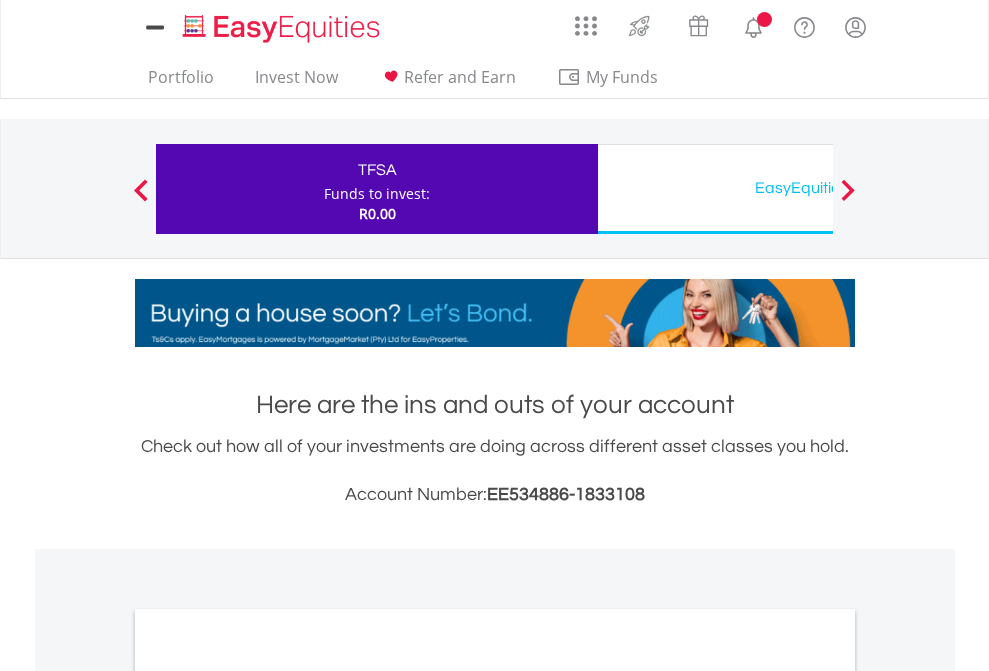 scroll, scrollTop: 0, scrollLeft: 0, axis: both 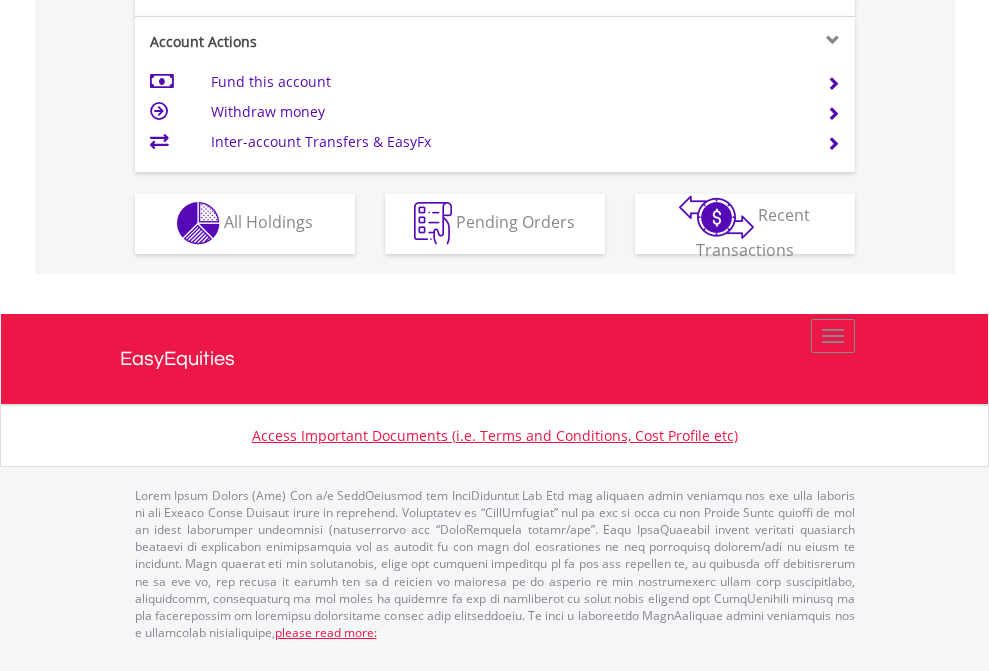 click on "Investment types" at bounding box center [706, -353] 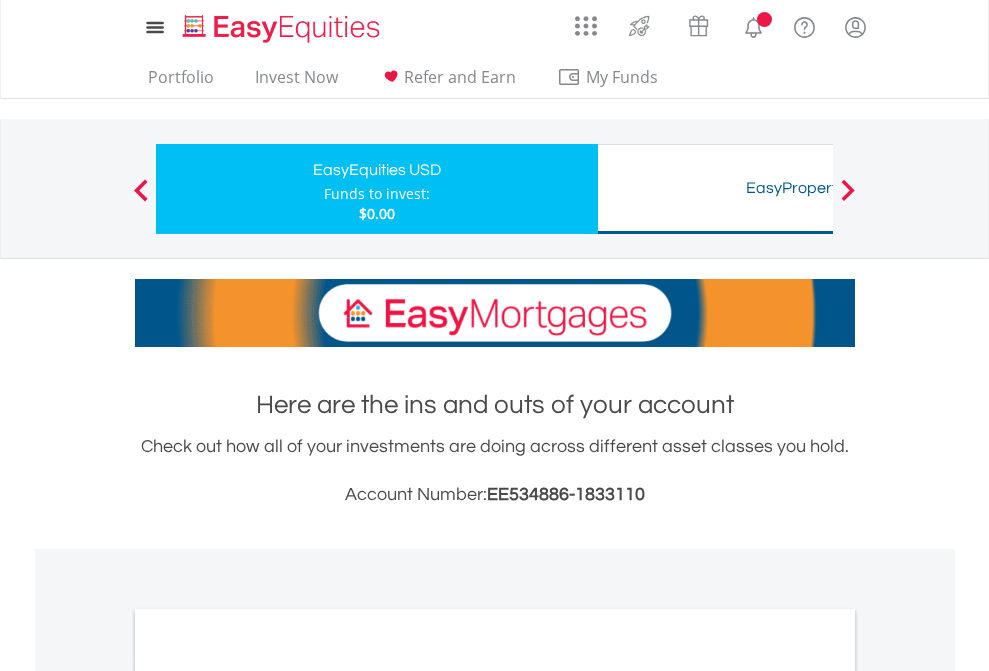 scroll, scrollTop: 0, scrollLeft: 0, axis: both 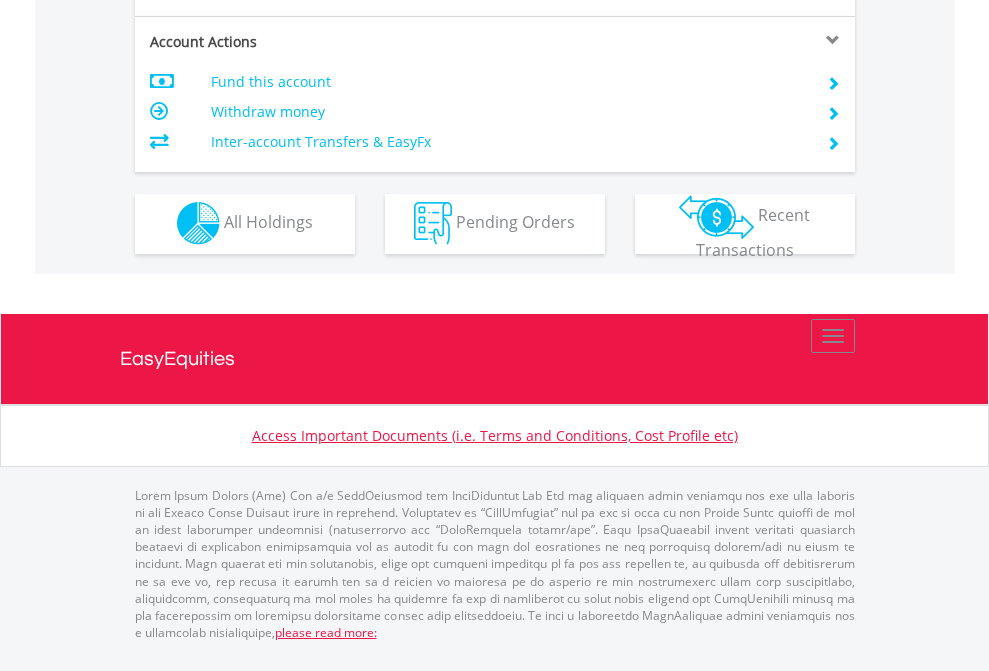 click on "Investment types" at bounding box center (706, -353) 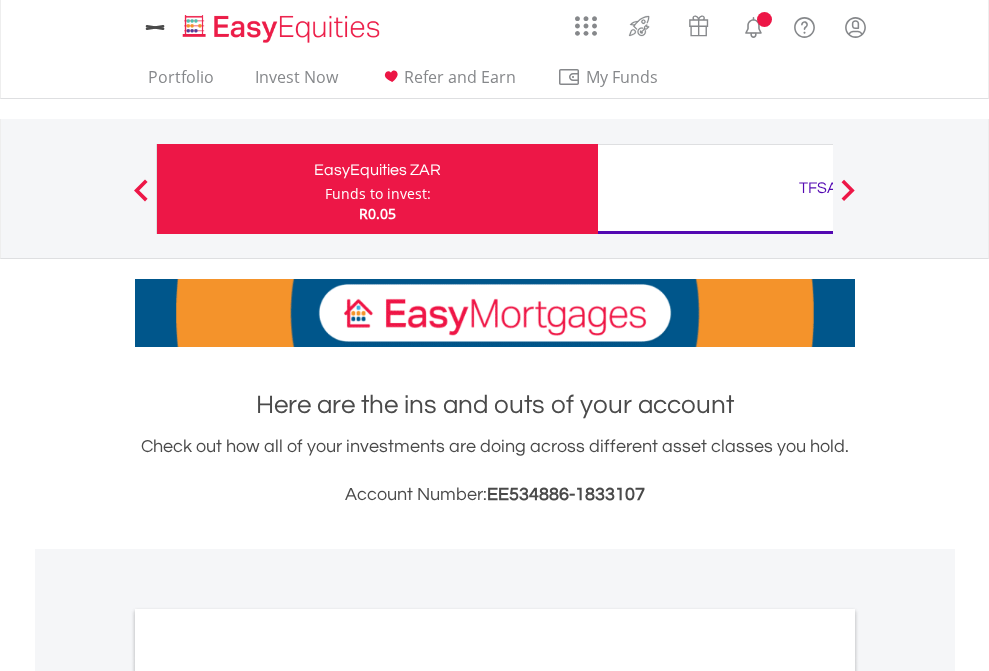 scroll, scrollTop: 0, scrollLeft: 0, axis: both 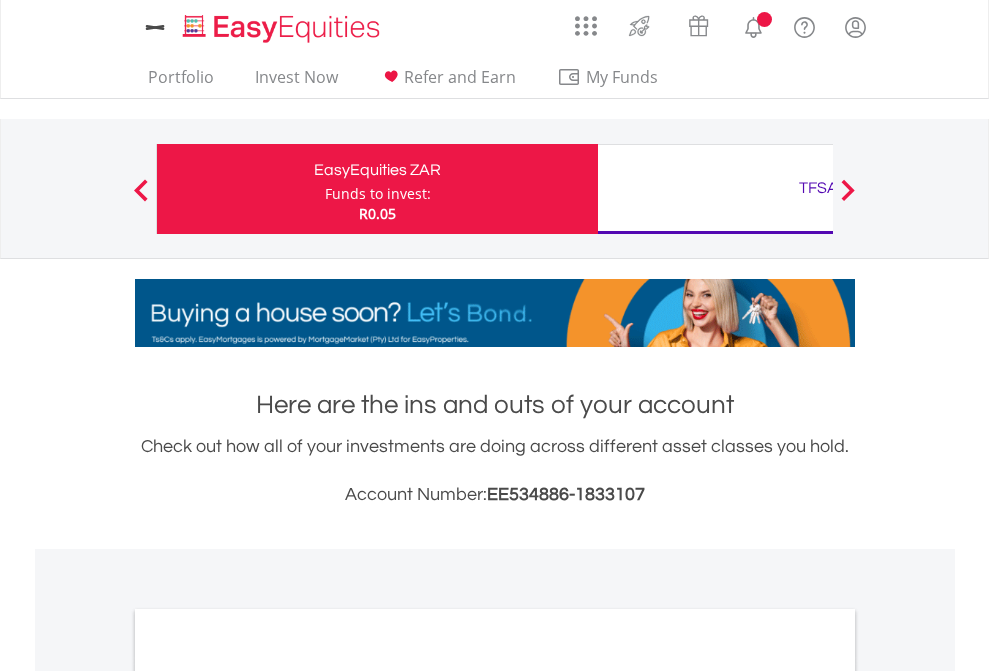 click on "All Holdings" at bounding box center (268, 1096) 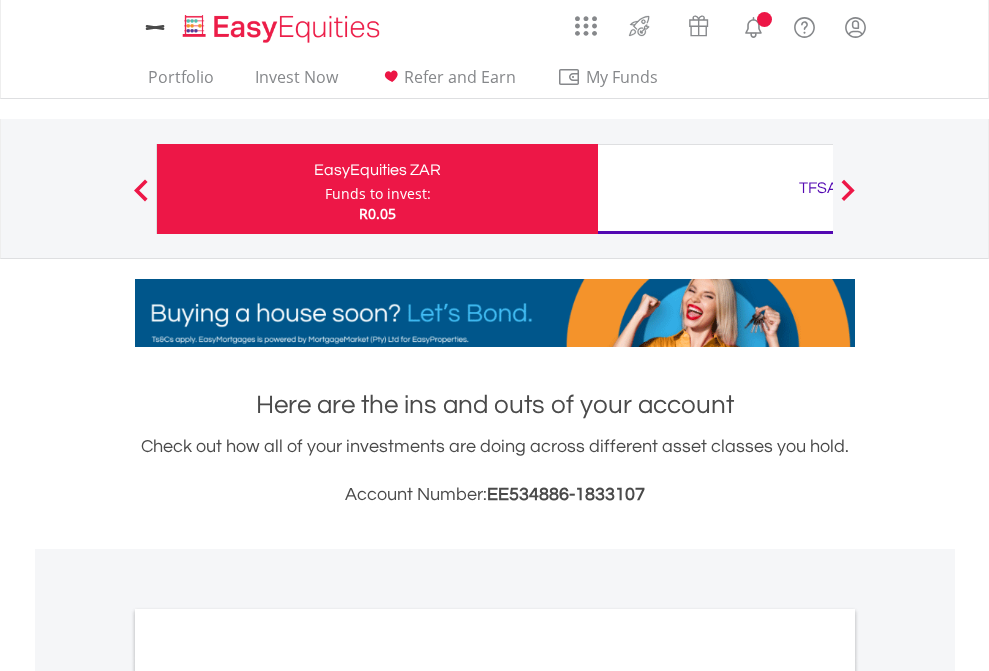 scroll, scrollTop: 1202, scrollLeft: 0, axis: vertical 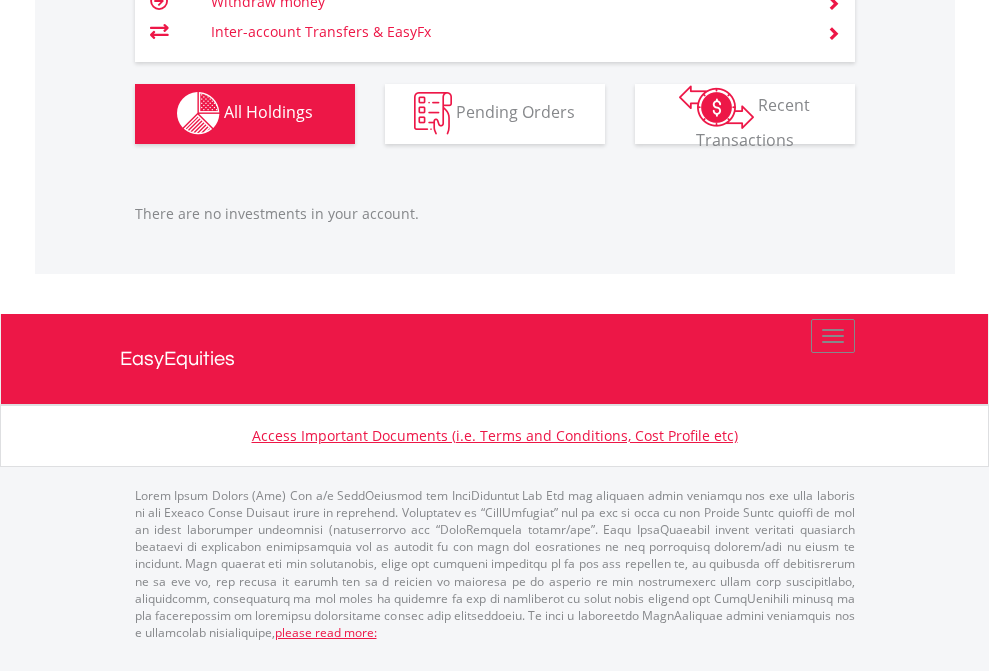 click on "TFSA" at bounding box center (818, -1142) 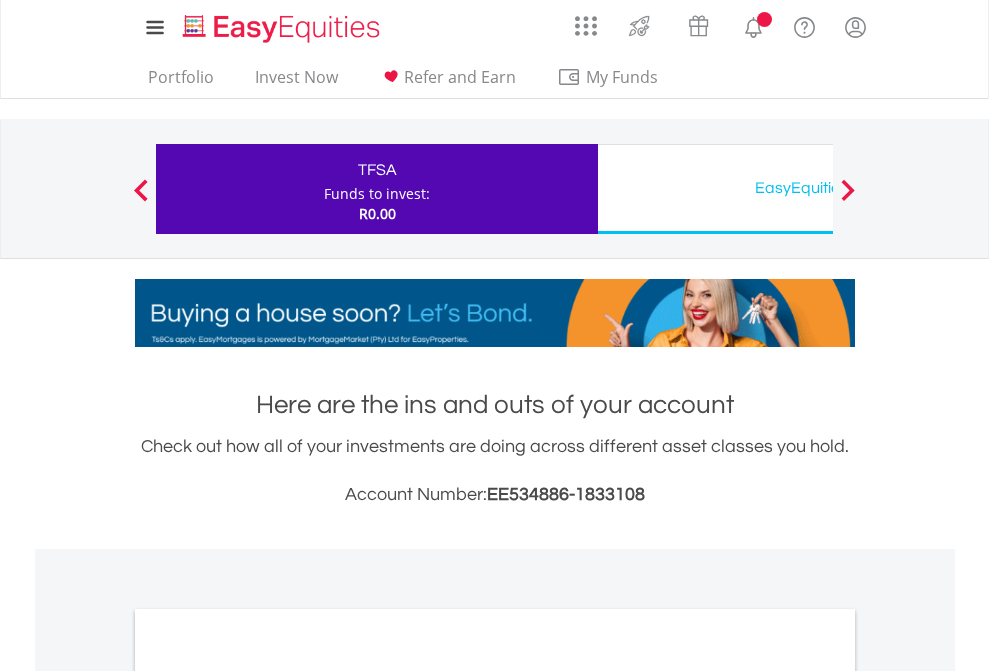 scroll, scrollTop: 0, scrollLeft: 0, axis: both 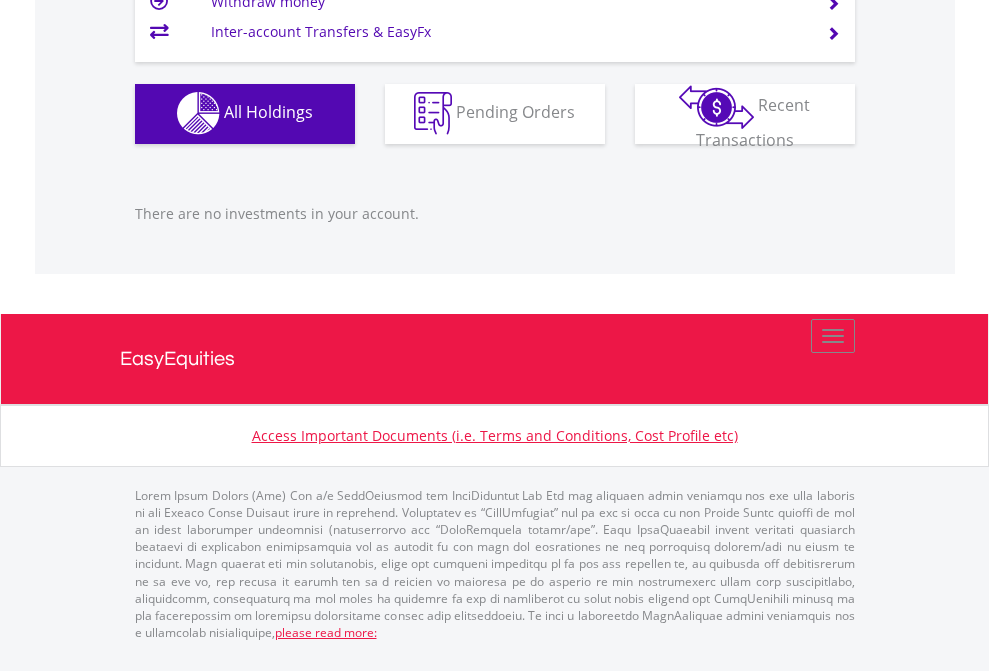 click on "EasyEquities USD" at bounding box center [818, -1142] 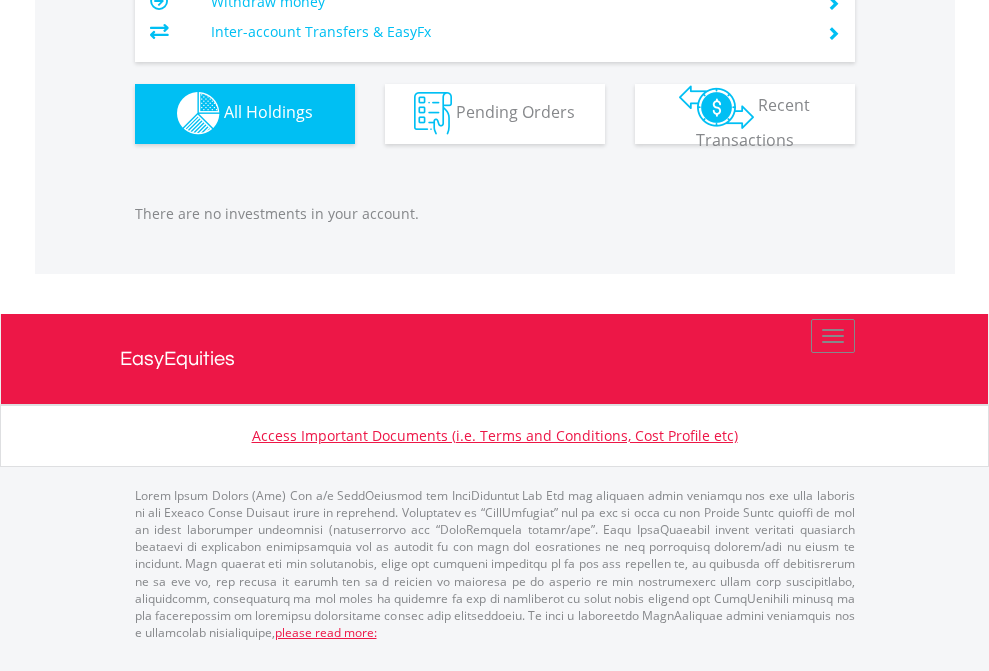 scroll, scrollTop: 1980, scrollLeft: 0, axis: vertical 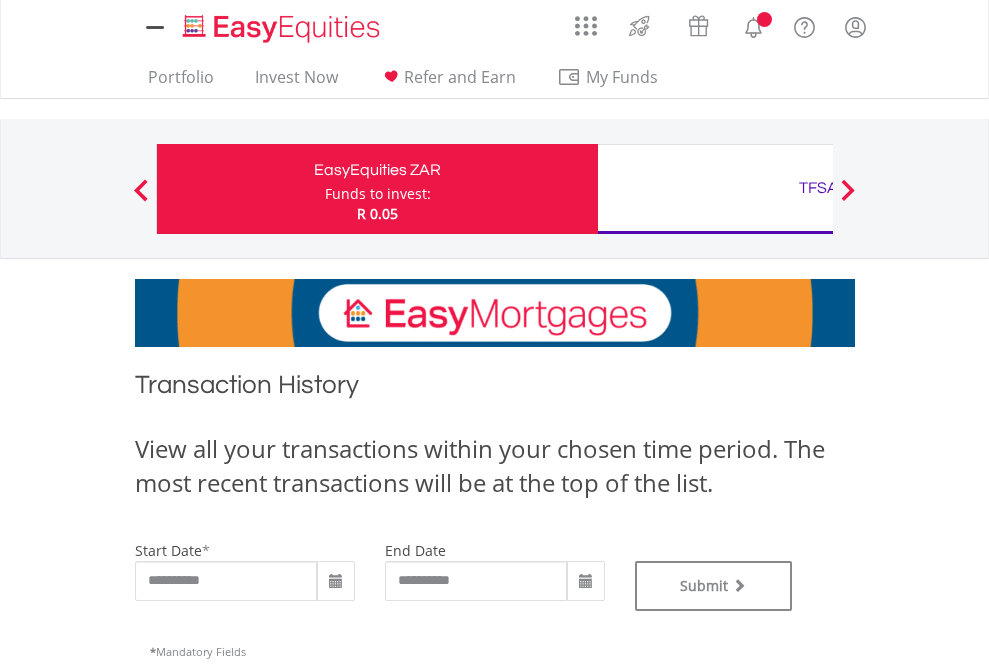 type on "**********" 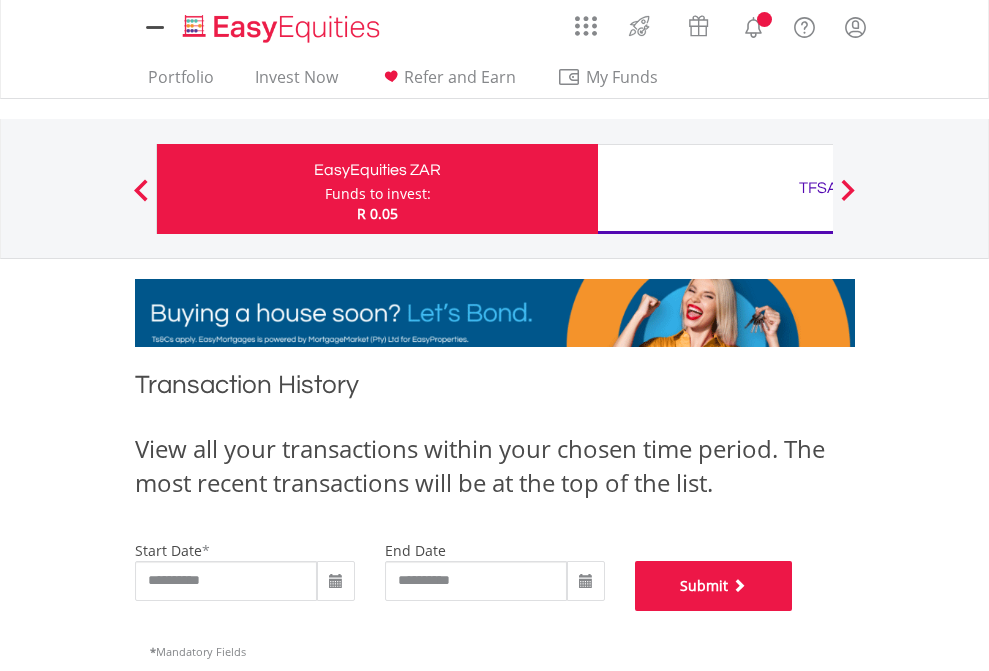 click on "Submit" at bounding box center (714, 586) 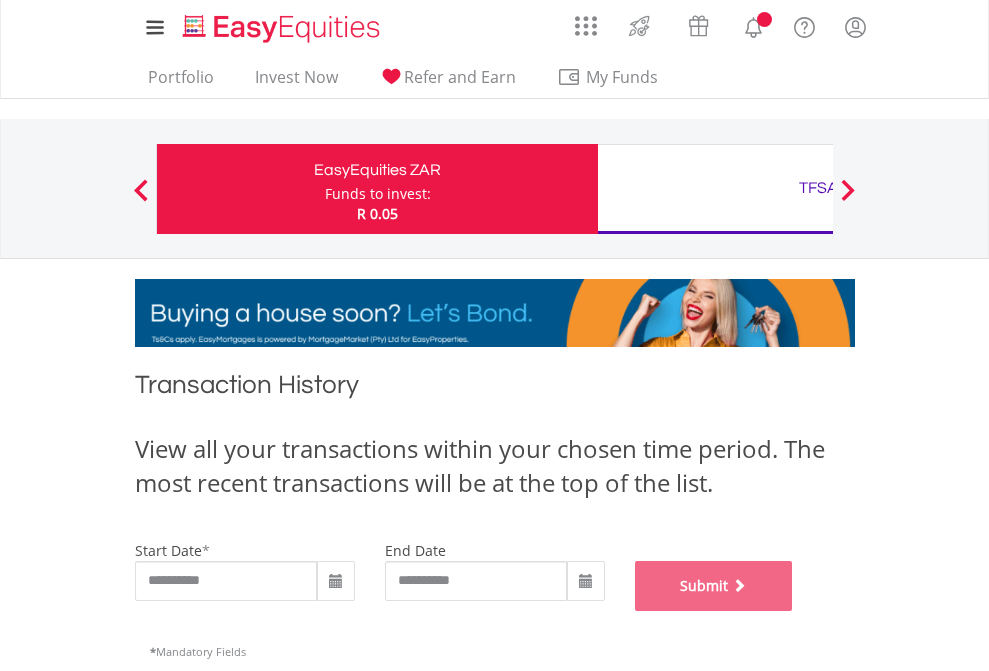 scroll, scrollTop: 811, scrollLeft: 0, axis: vertical 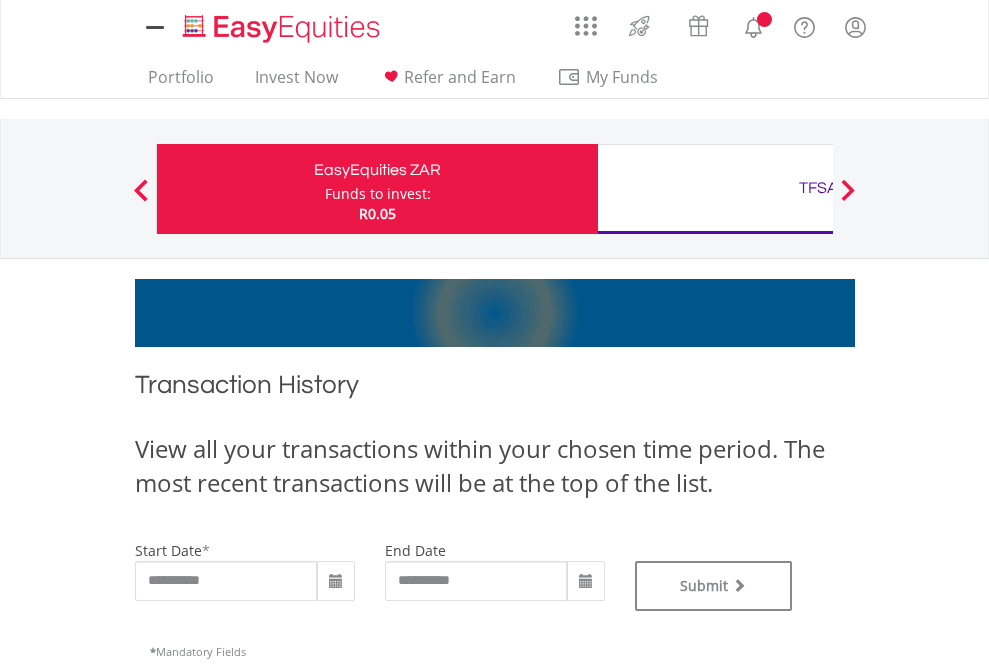 click on "TFSA" at bounding box center [818, 188] 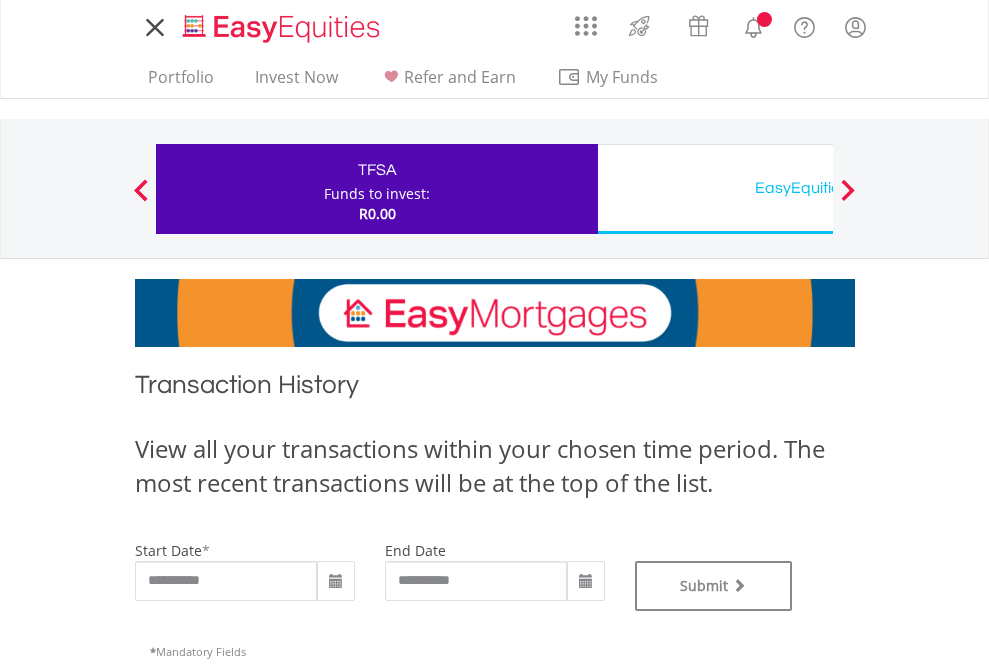 scroll, scrollTop: 0, scrollLeft: 0, axis: both 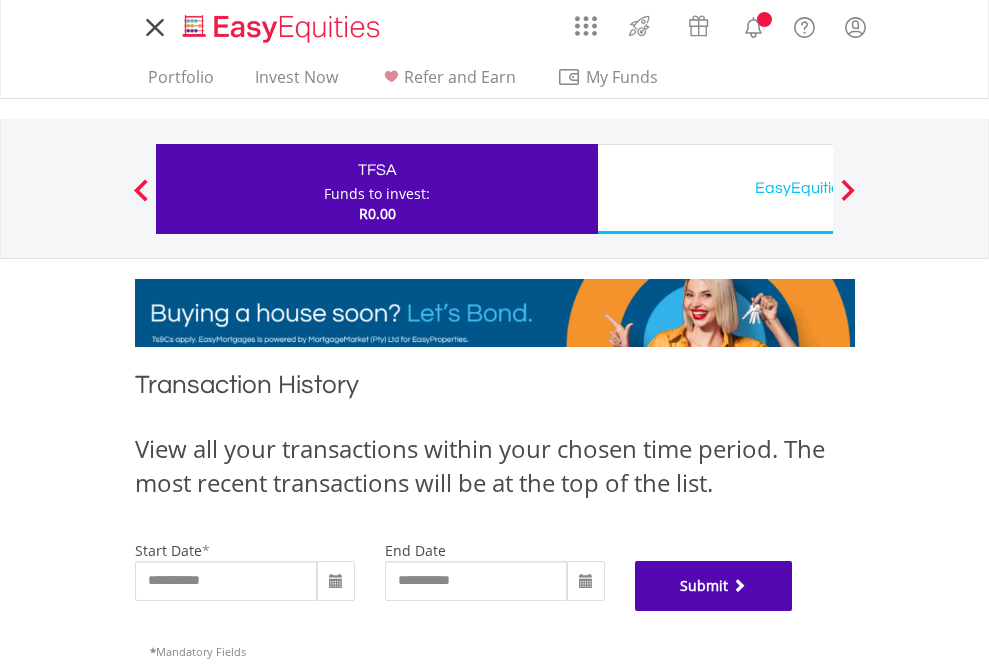 click on "Submit" at bounding box center [714, 586] 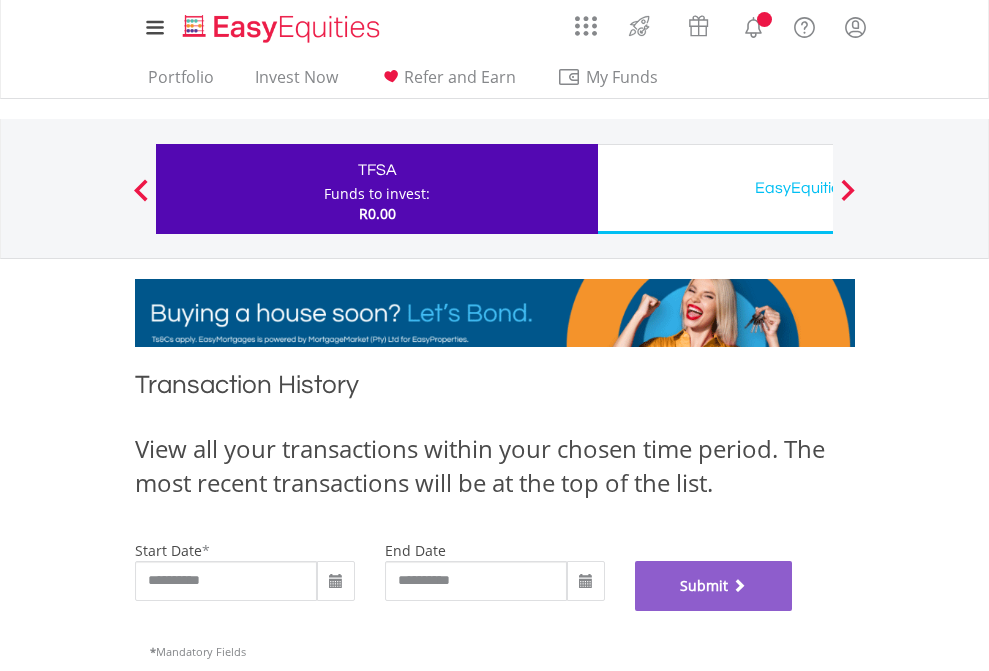 scroll, scrollTop: 811, scrollLeft: 0, axis: vertical 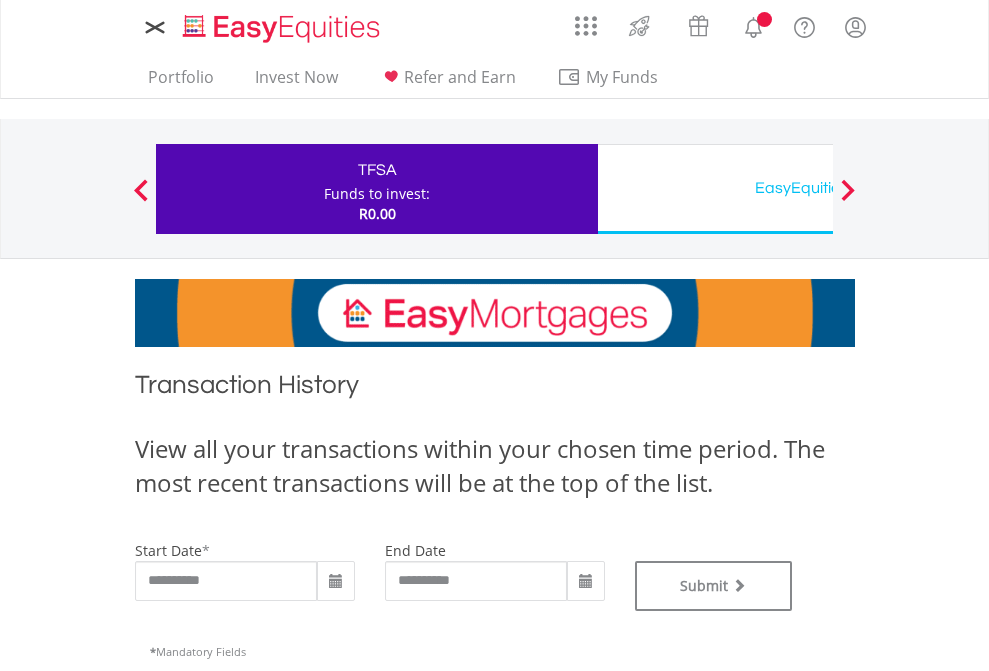 click on "EasyEquities USD" at bounding box center [818, 188] 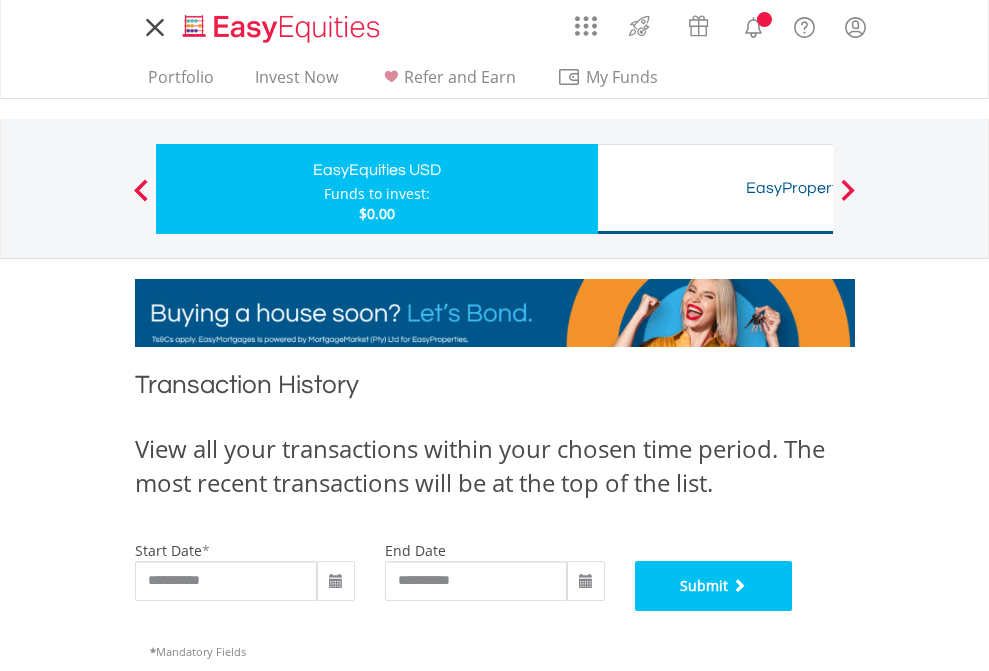 click on "Submit" at bounding box center [714, 586] 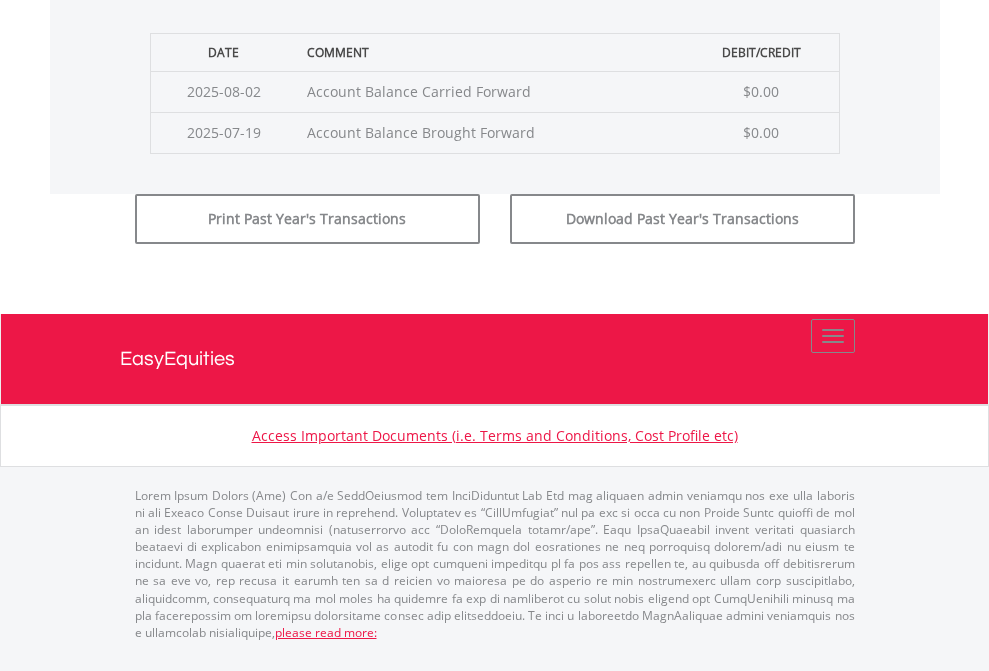 scroll, scrollTop: 811, scrollLeft: 0, axis: vertical 